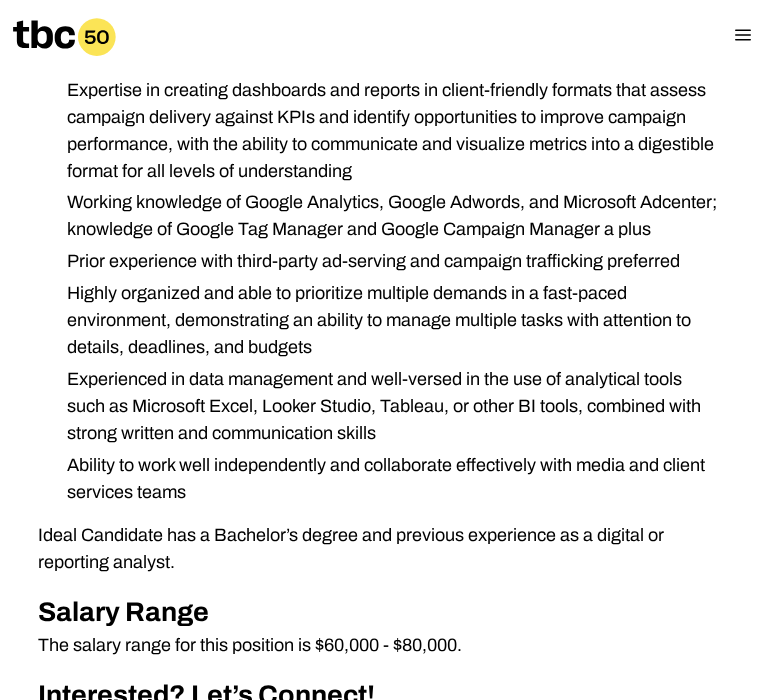 scroll, scrollTop: 650, scrollLeft: 0, axis: vertical 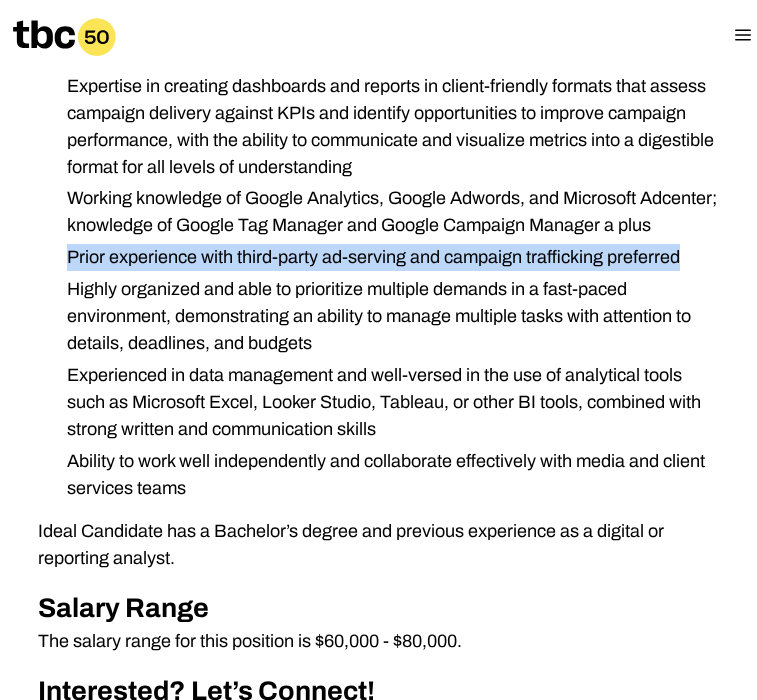 drag, startPoint x: 695, startPoint y: 285, endPoint x: 54, endPoint y: 283, distance: 641.0031 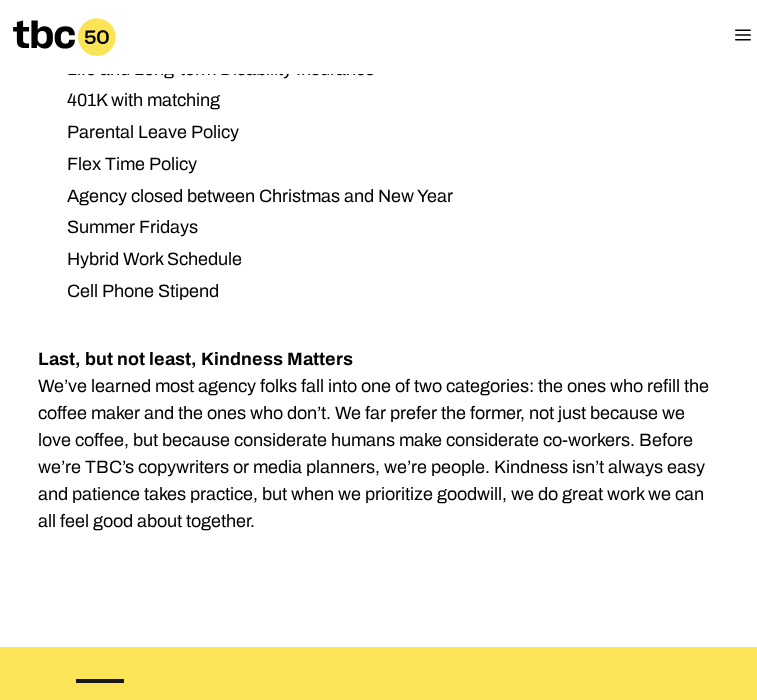 scroll, scrollTop: 2565, scrollLeft: 0, axis: vertical 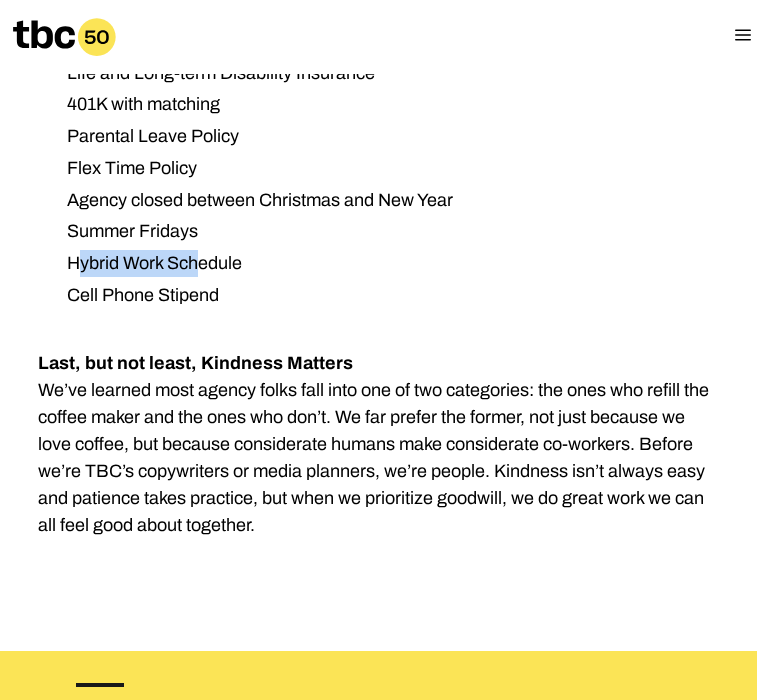 drag, startPoint x: 112, startPoint y: 326, endPoint x: 78, endPoint y: 326, distance: 34 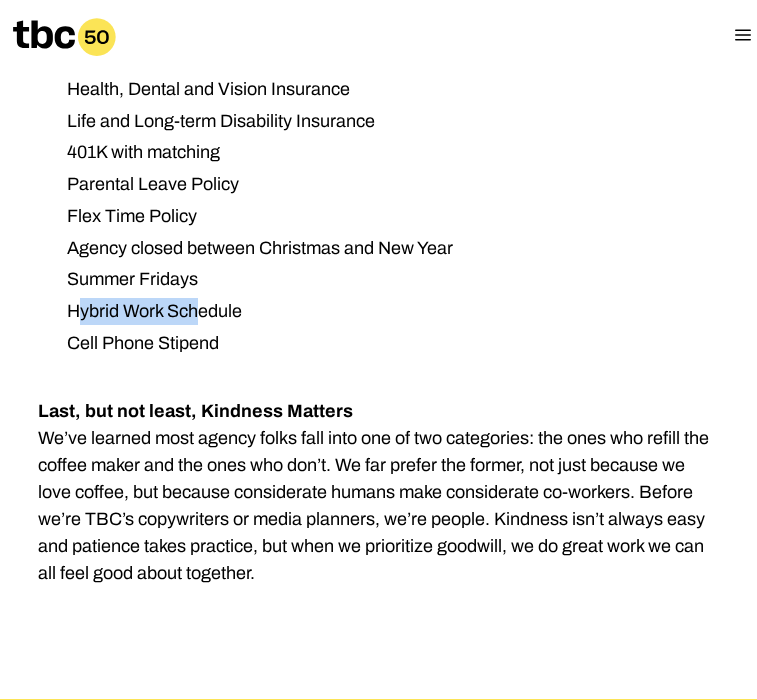 scroll, scrollTop: 2514, scrollLeft: 0, axis: vertical 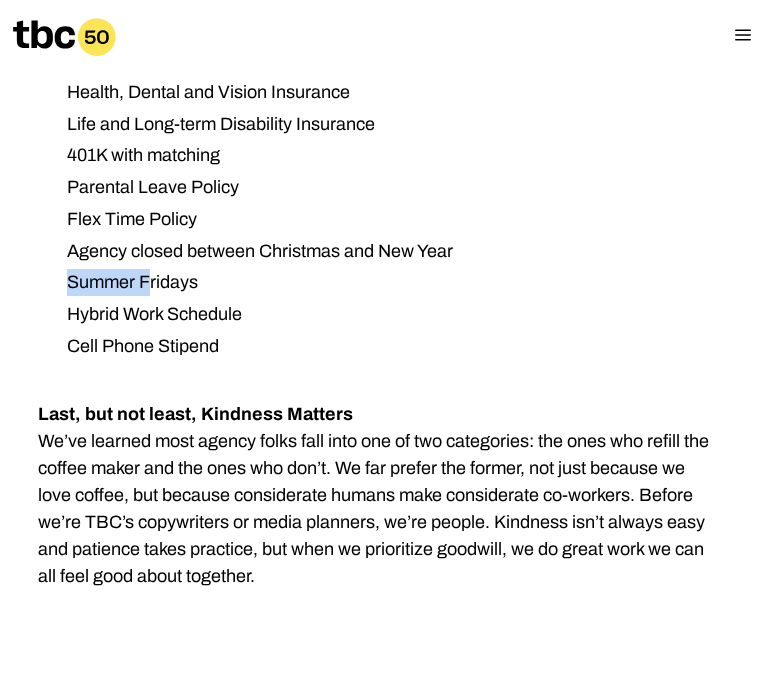 drag, startPoint x: 151, startPoint y: 348, endPoint x: 56, endPoint y: 346, distance: 95.02105 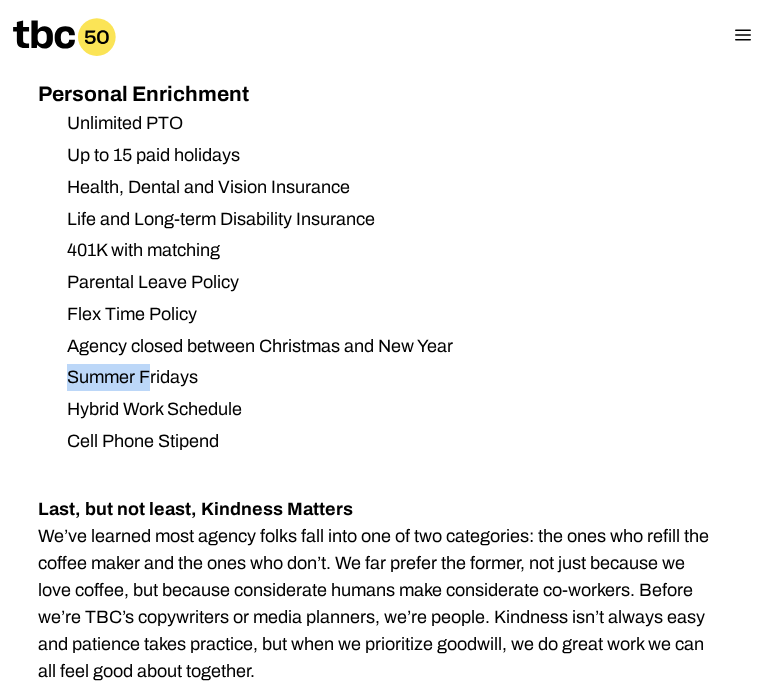 scroll, scrollTop: 2405, scrollLeft: 0, axis: vertical 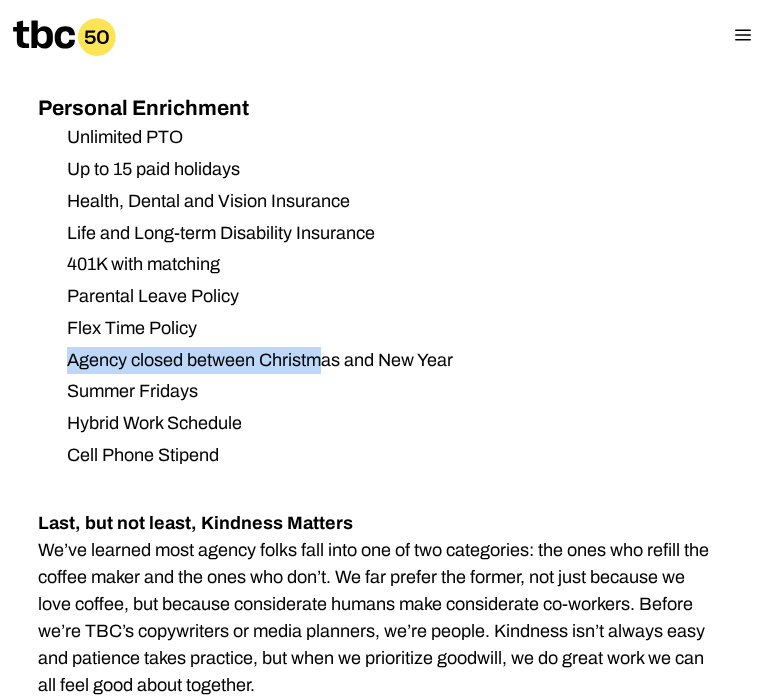 drag, startPoint x: 288, startPoint y: 419, endPoint x: 70, endPoint y: 419, distance: 218 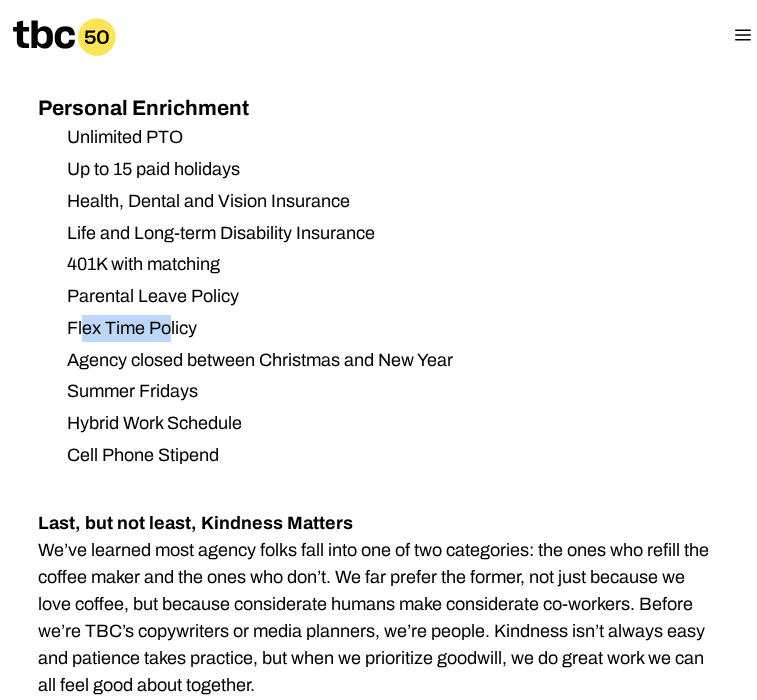 drag, startPoint x: 171, startPoint y: 378, endPoint x: 81, endPoint y: 376, distance: 90.02222 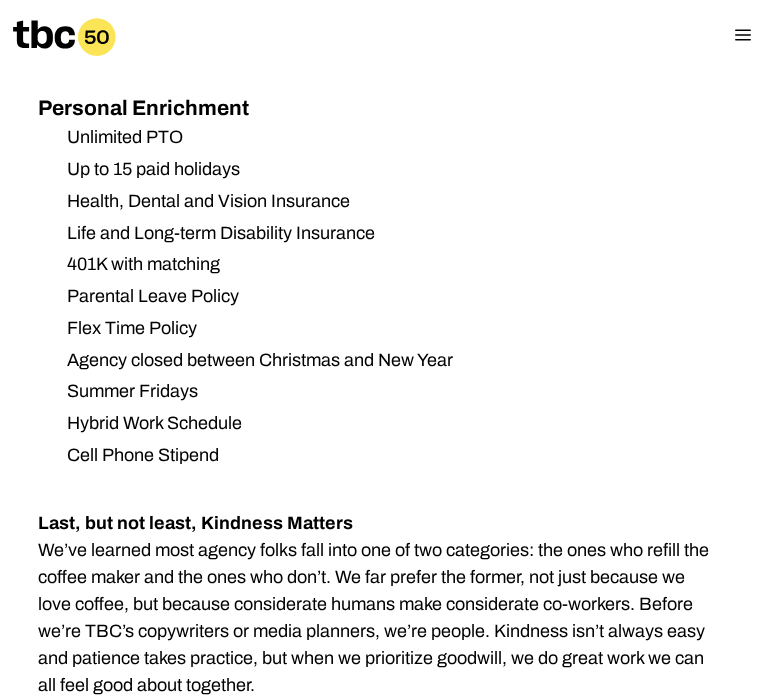click on "Unlimited PTO Up to 15 paid holidays Health, Dental and Vision Insurance Life and Long-term Disability Insurance 401K with matching Parental Leave Policy Flex Time Policy Agency closed between [HOLIDAY] and New Year Summer Fridays Hybrid Work Schedule Cell Phone Stipend" at bounding box center [378, 296] 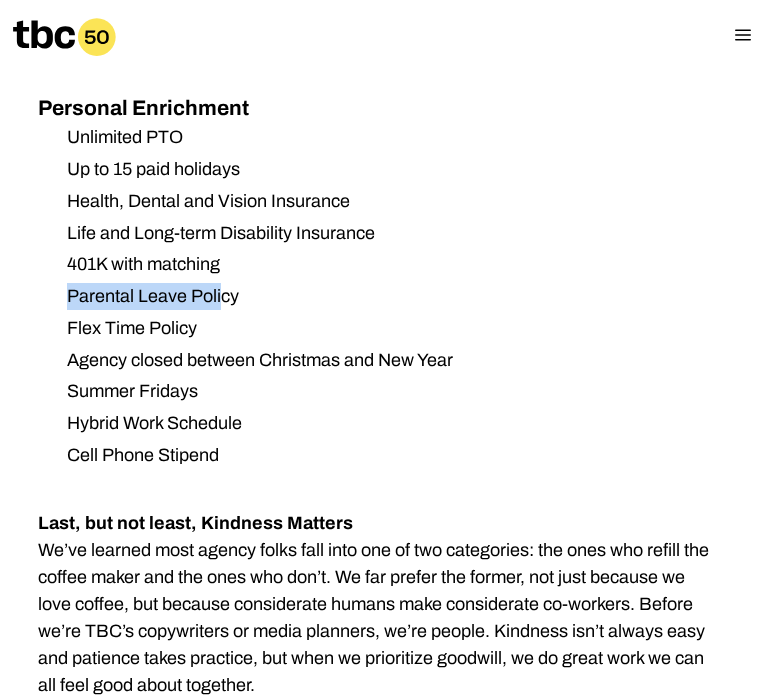 drag, startPoint x: 202, startPoint y: 345, endPoint x: 63, endPoint y: 345, distance: 139 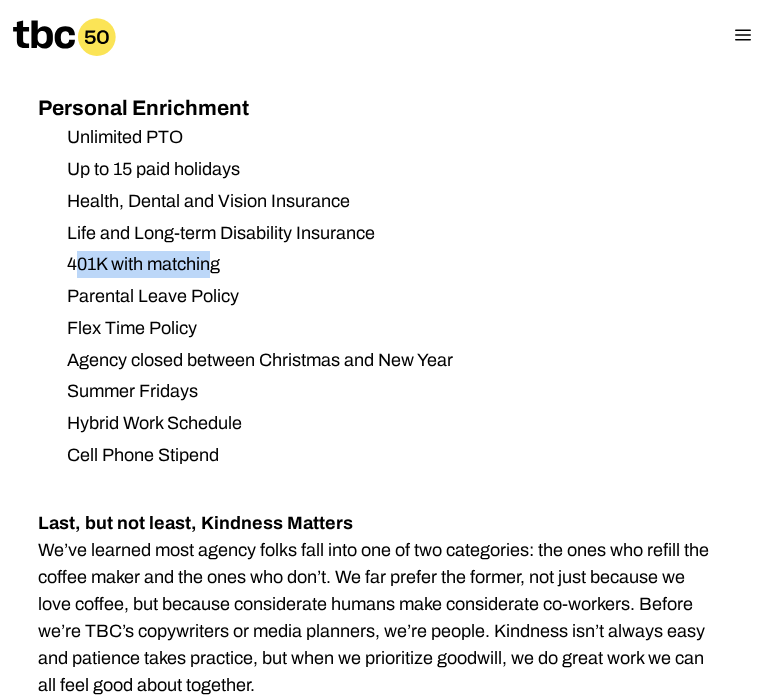 drag, startPoint x: 210, startPoint y: 312, endPoint x: 79, endPoint y: 312, distance: 131 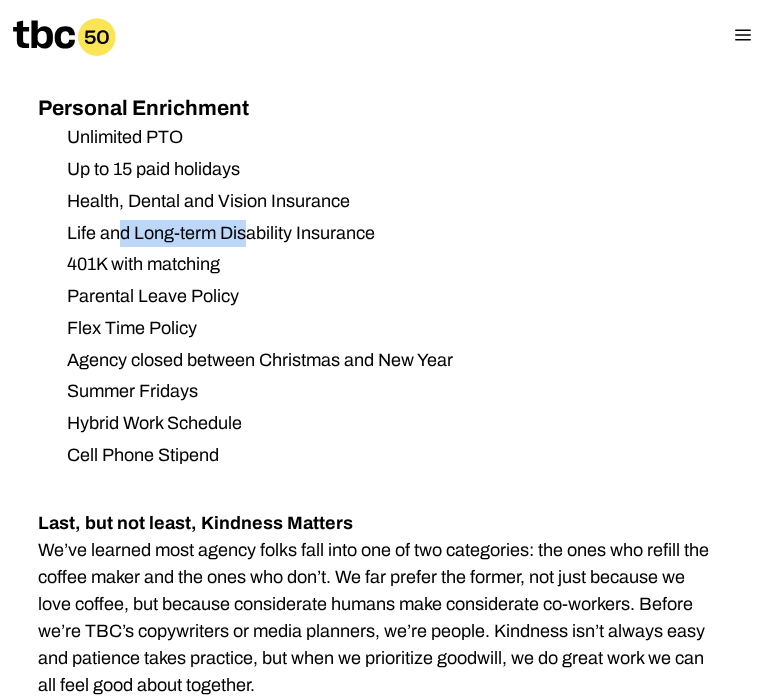 drag, startPoint x: 243, startPoint y: 287, endPoint x: 115, endPoint y: 286, distance: 128.0039 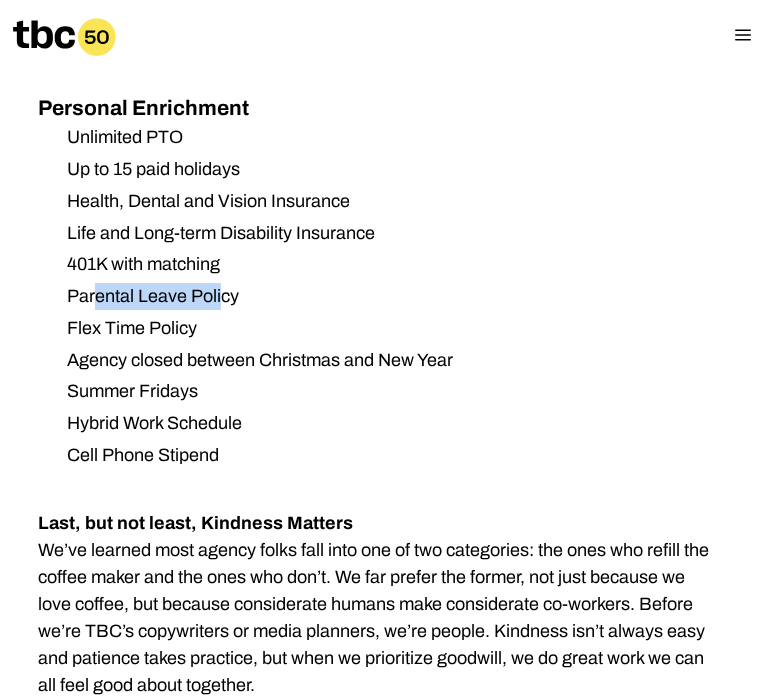 drag, startPoint x: 219, startPoint y: 348, endPoint x: 89, endPoint y: 348, distance: 130 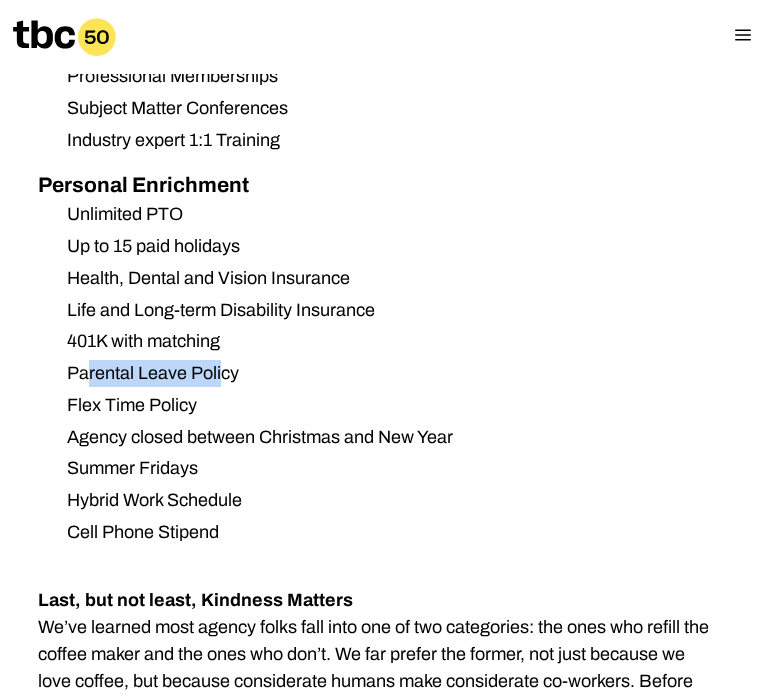 scroll, scrollTop: 2323, scrollLeft: 0, axis: vertical 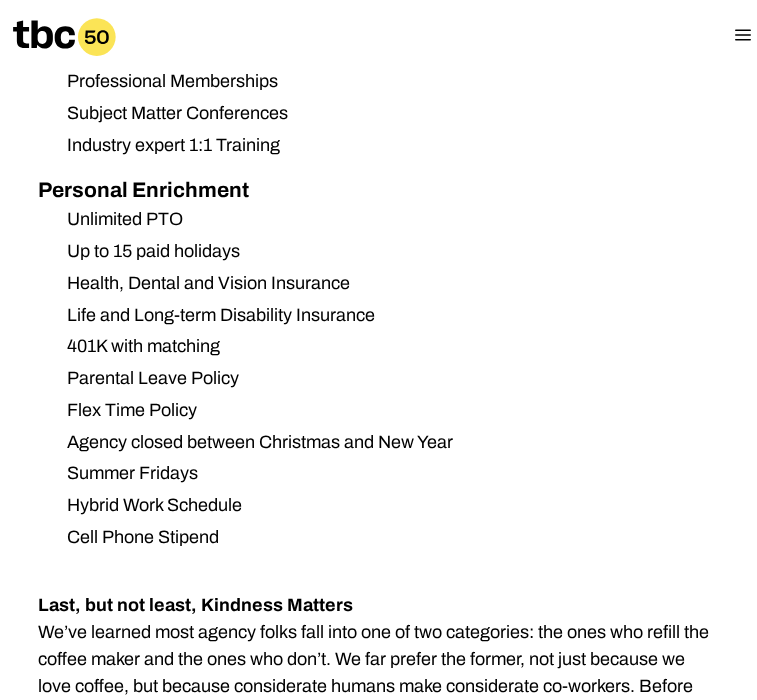 click on "Unlimited PTO Up to 15 paid holidays Health, Dental and Vision Insurance Life and Long-term Disability Insurance 401K with matching Parental Leave Policy Flex Time Policy Agency closed between [HOLIDAY] and New Year Summer Fridays Hybrid Work Schedule Cell Phone Stipend" at bounding box center [378, 378] 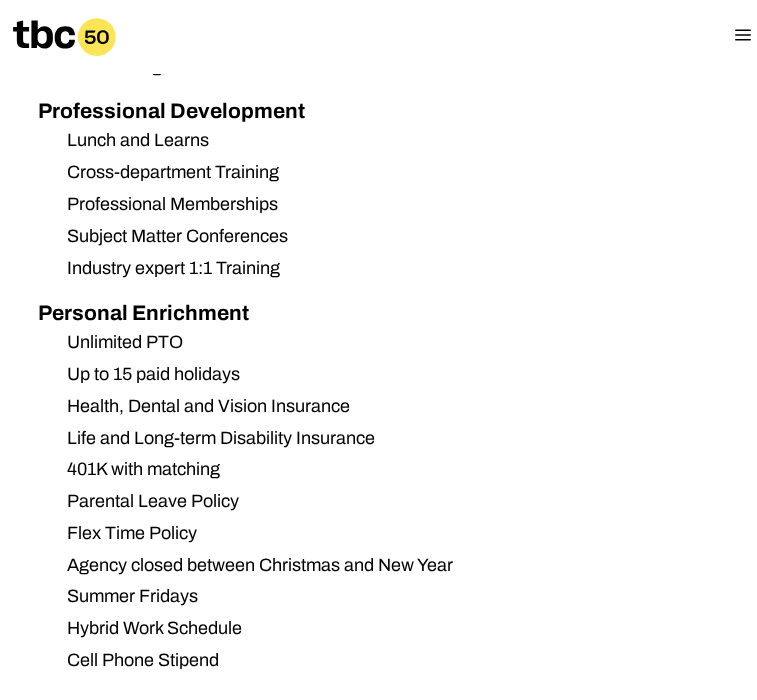 scroll, scrollTop: 2191, scrollLeft: 0, axis: vertical 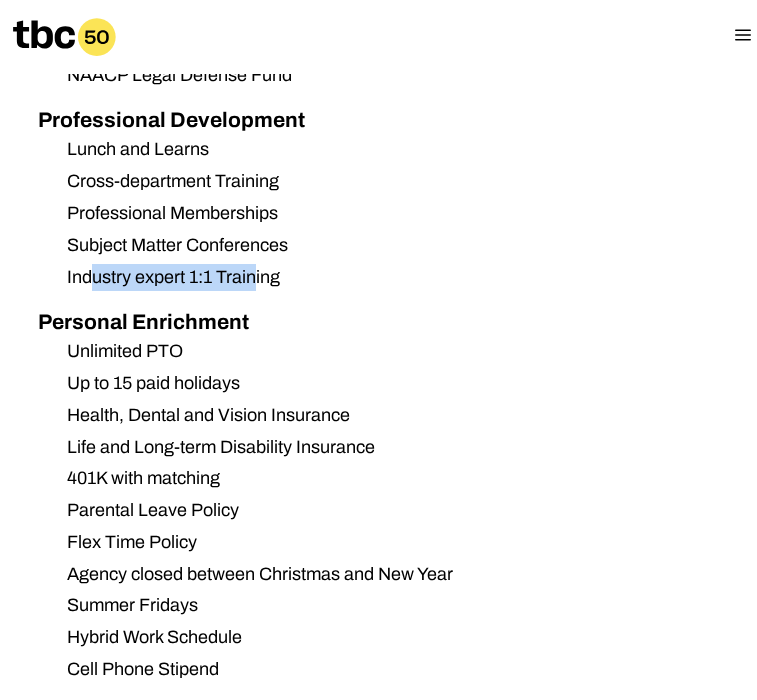 drag, startPoint x: 253, startPoint y: 335, endPoint x: 88, endPoint y: 334, distance: 165.00304 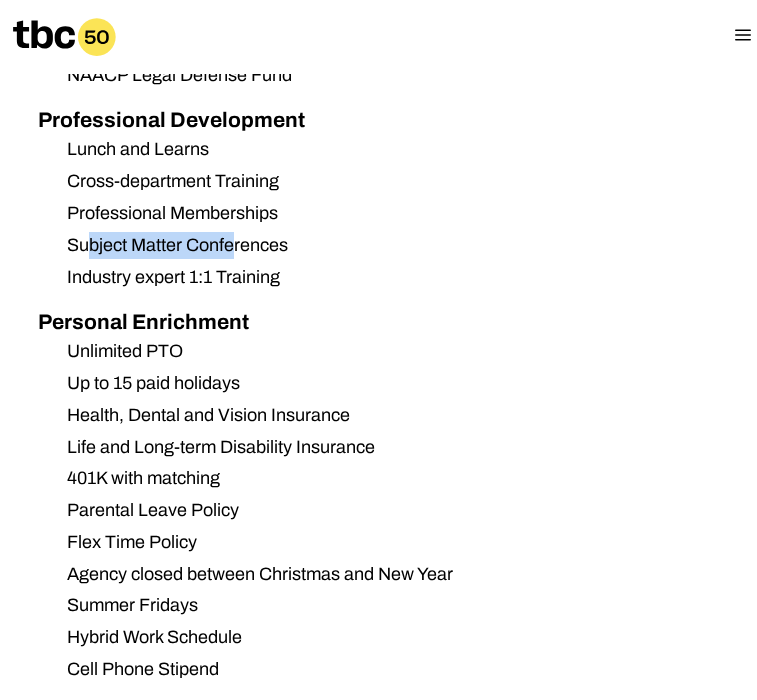 drag, startPoint x: 221, startPoint y: 297, endPoint x: 88, endPoint y: 300, distance: 133.03383 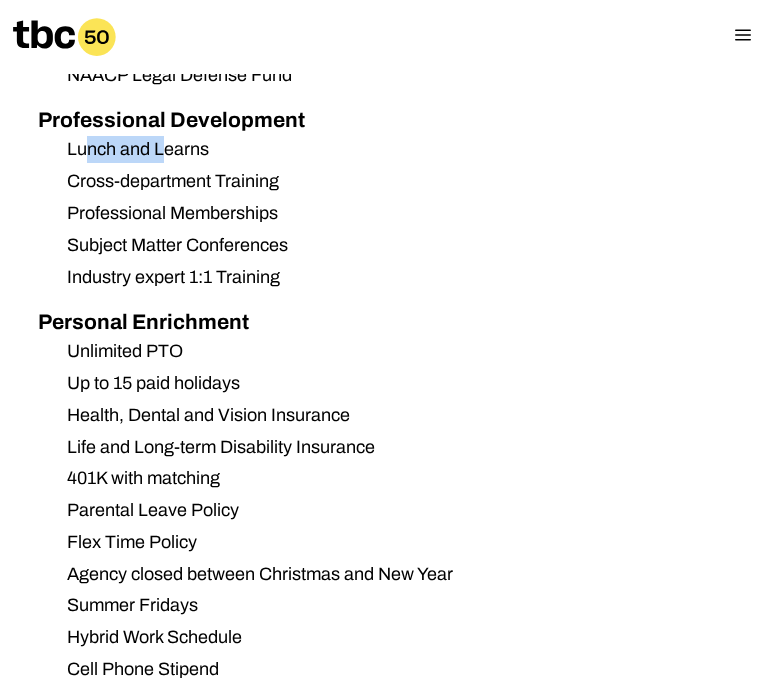 drag, startPoint x: 167, startPoint y: 197, endPoint x: 85, endPoint y: 197, distance: 82 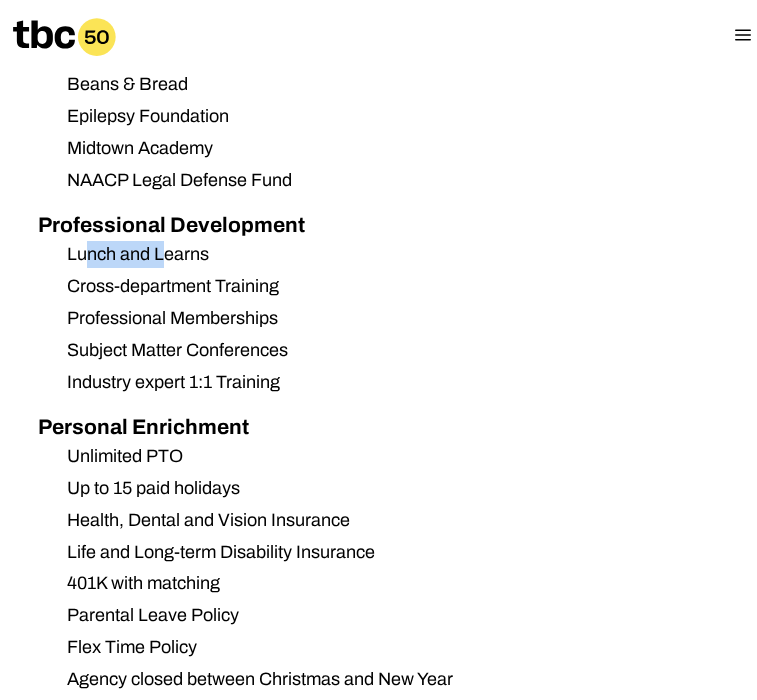 scroll, scrollTop: 2084, scrollLeft: 0, axis: vertical 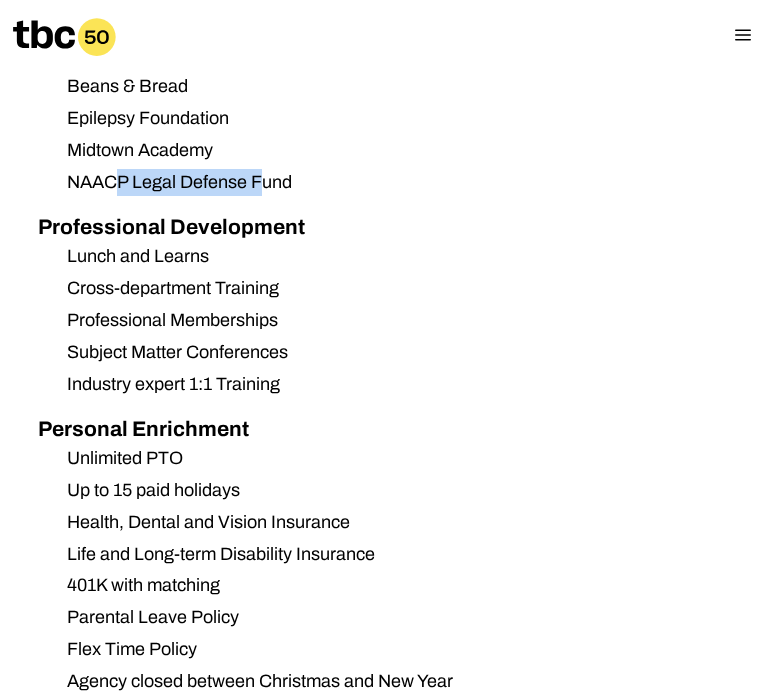 drag, startPoint x: 161, startPoint y: 235, endPoint x: 117, endPoint y: 234, distance: 44.011364 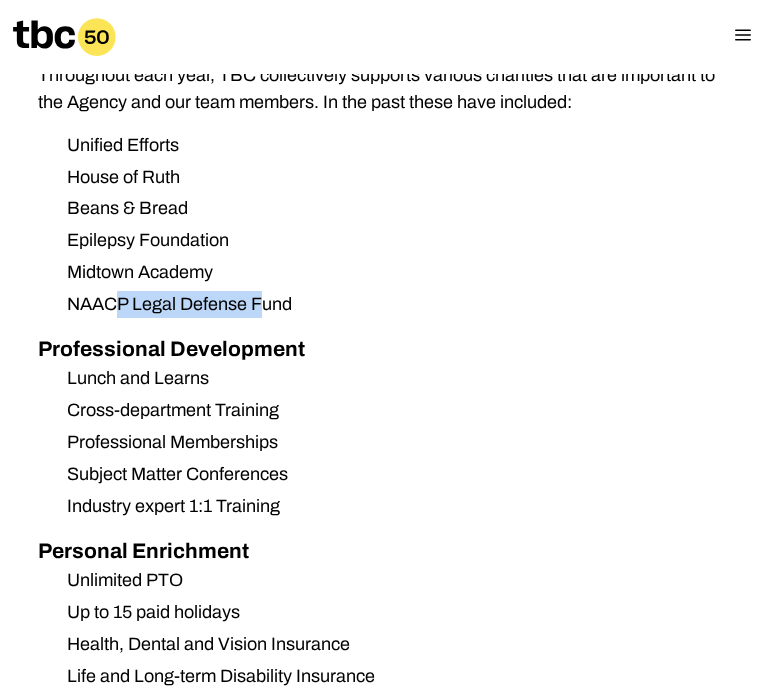 scroll, scrollTop: 1948, scrollLeft: 0, axis: vertical 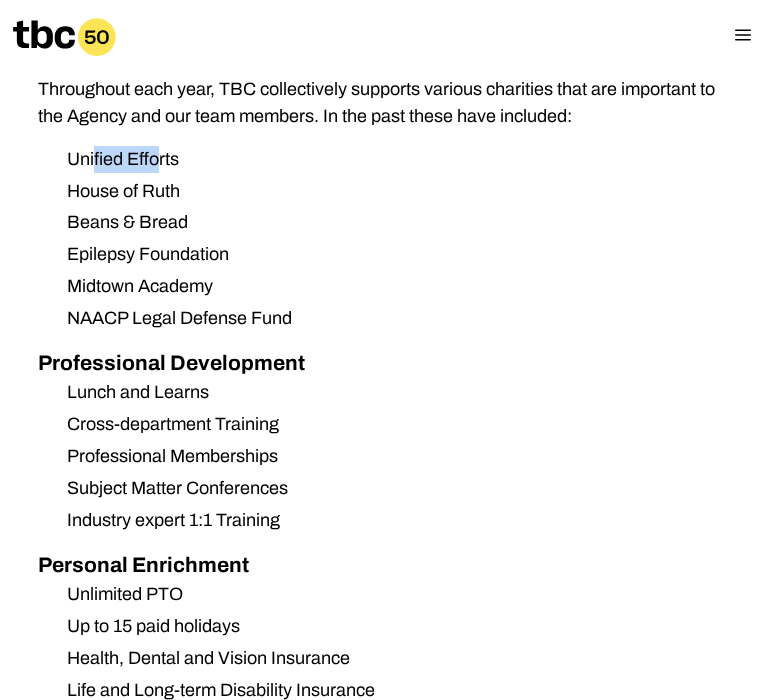drag, startPoint x: 156, startPoint y: 220, endPoint x: 92, endPoint y: 220, distance: 64 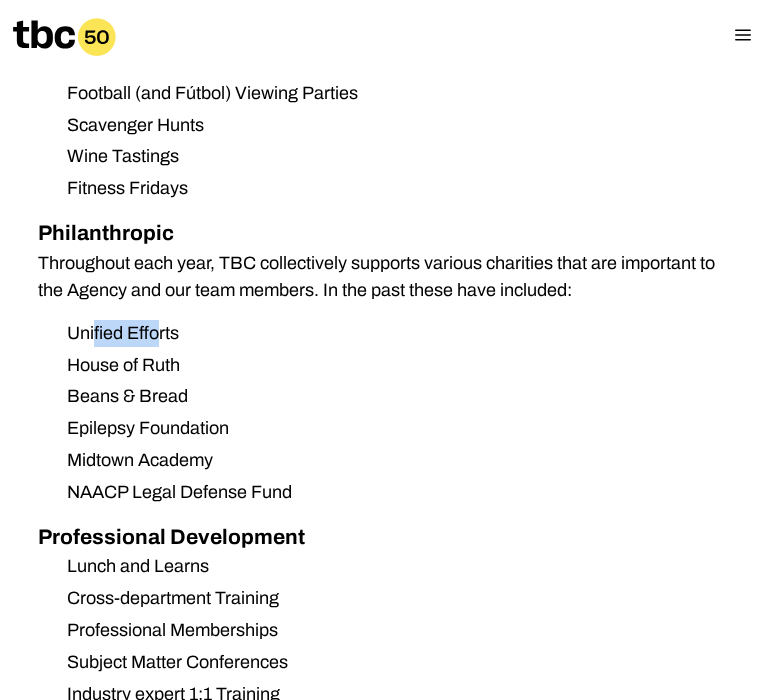 scroll, scrollTop: 1754, scrollLeft: 0, axis: vertical 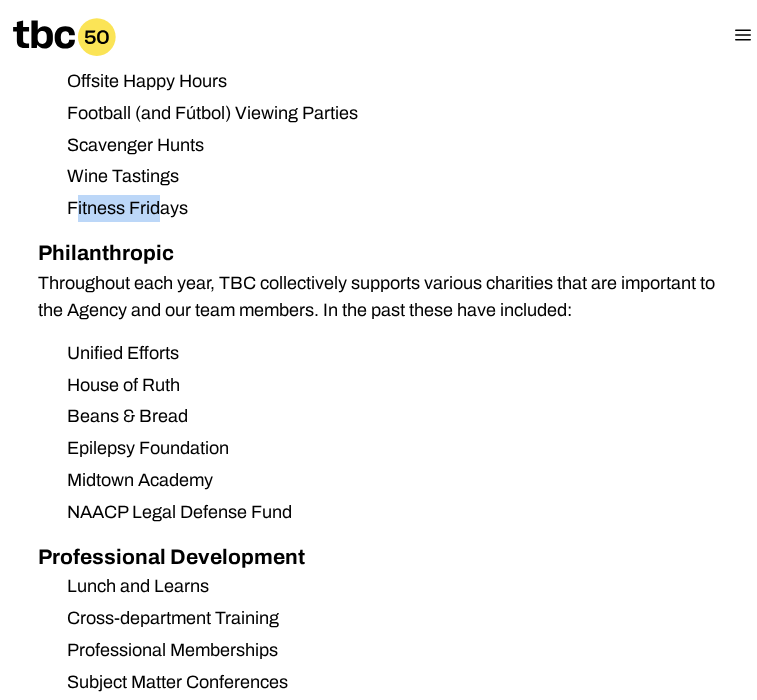 drag, startPoint x: 163, startPoint y: 259, endPoint x: 78, endPoint y: 259, distance: 85 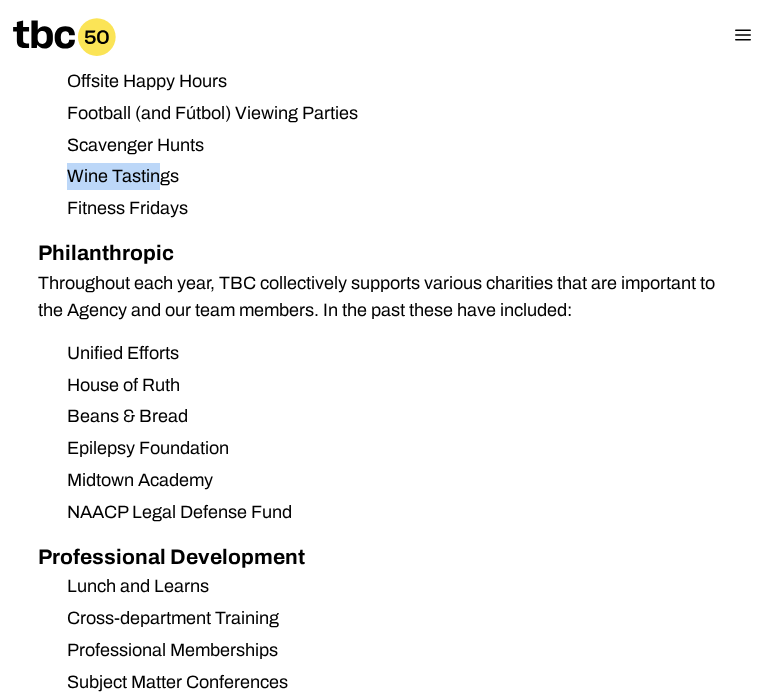 drag, startPoint x: 155, startPoint y: 237, endPoint x: 17, endPoint y: 236, distance: 138.00362 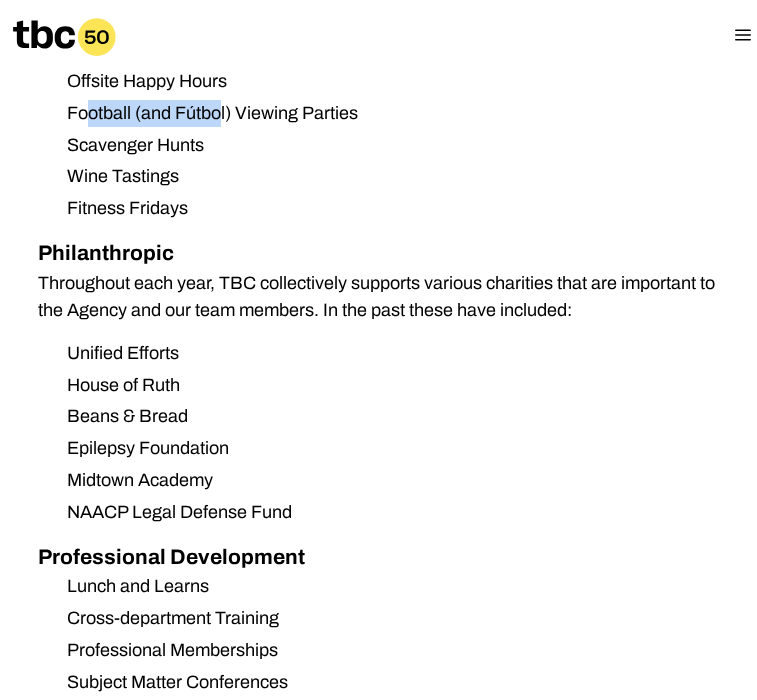 drag, startPoint x: 148, startPoint y: 170, endPoint x: 85, endPoint y: 170, distance: 63 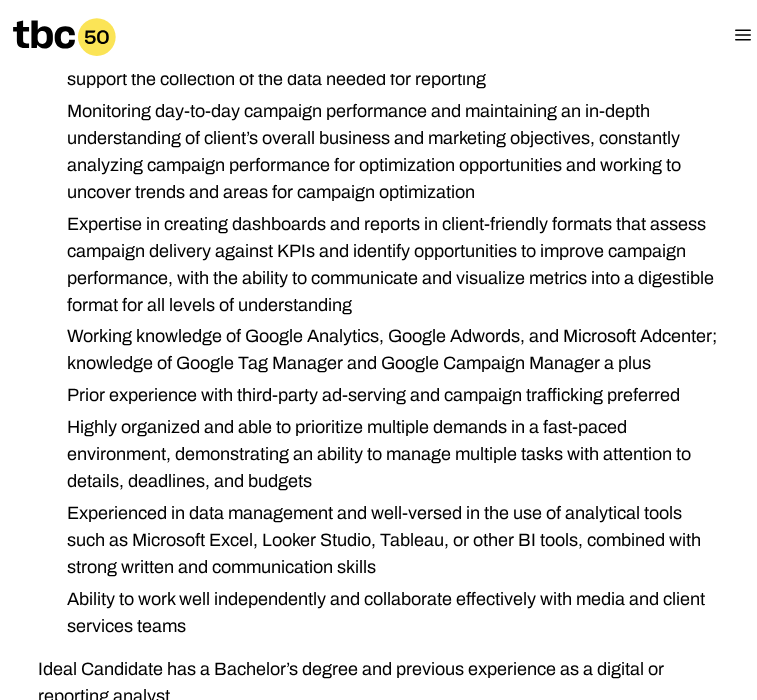 scroll, scrollTop: 516, scrollLeft: 0, axis: vertical 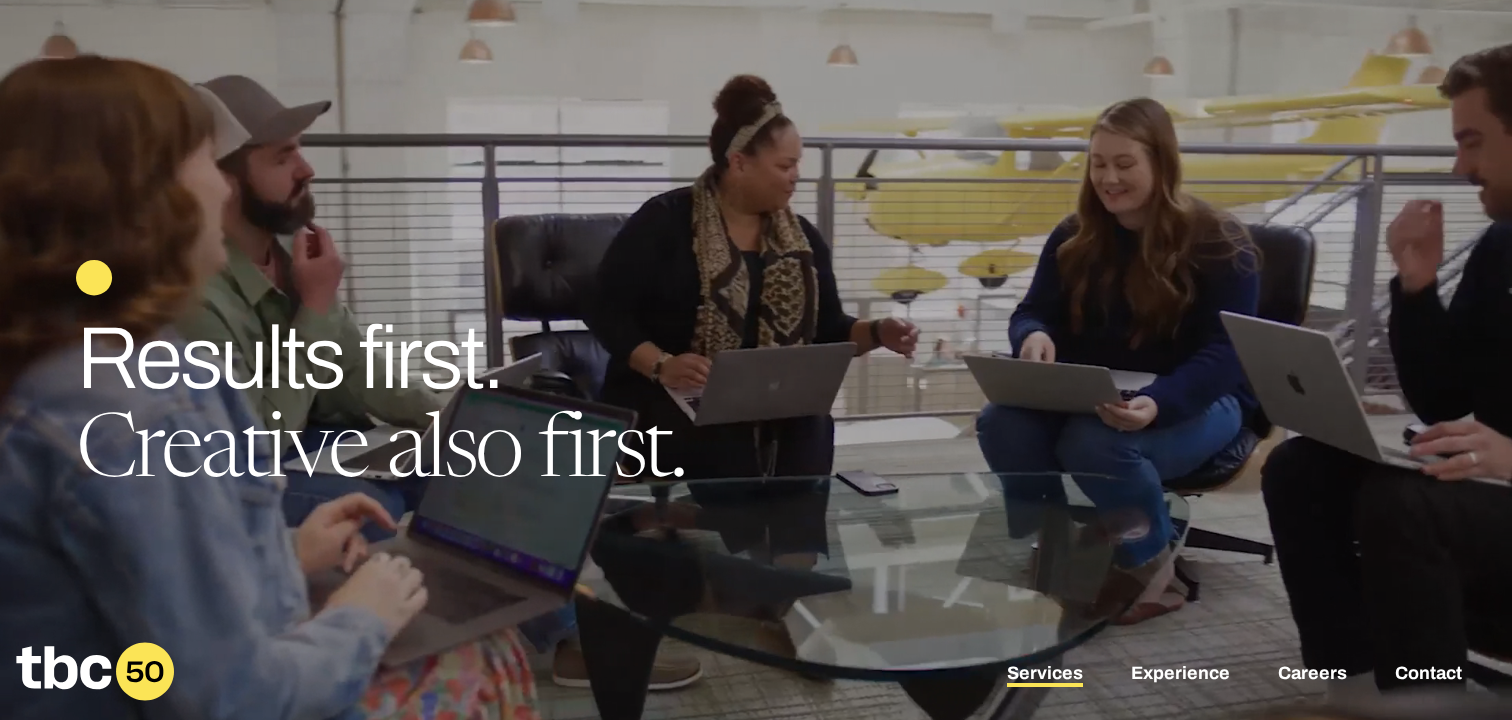 click on "Services" at bounding box center (1045, 675) 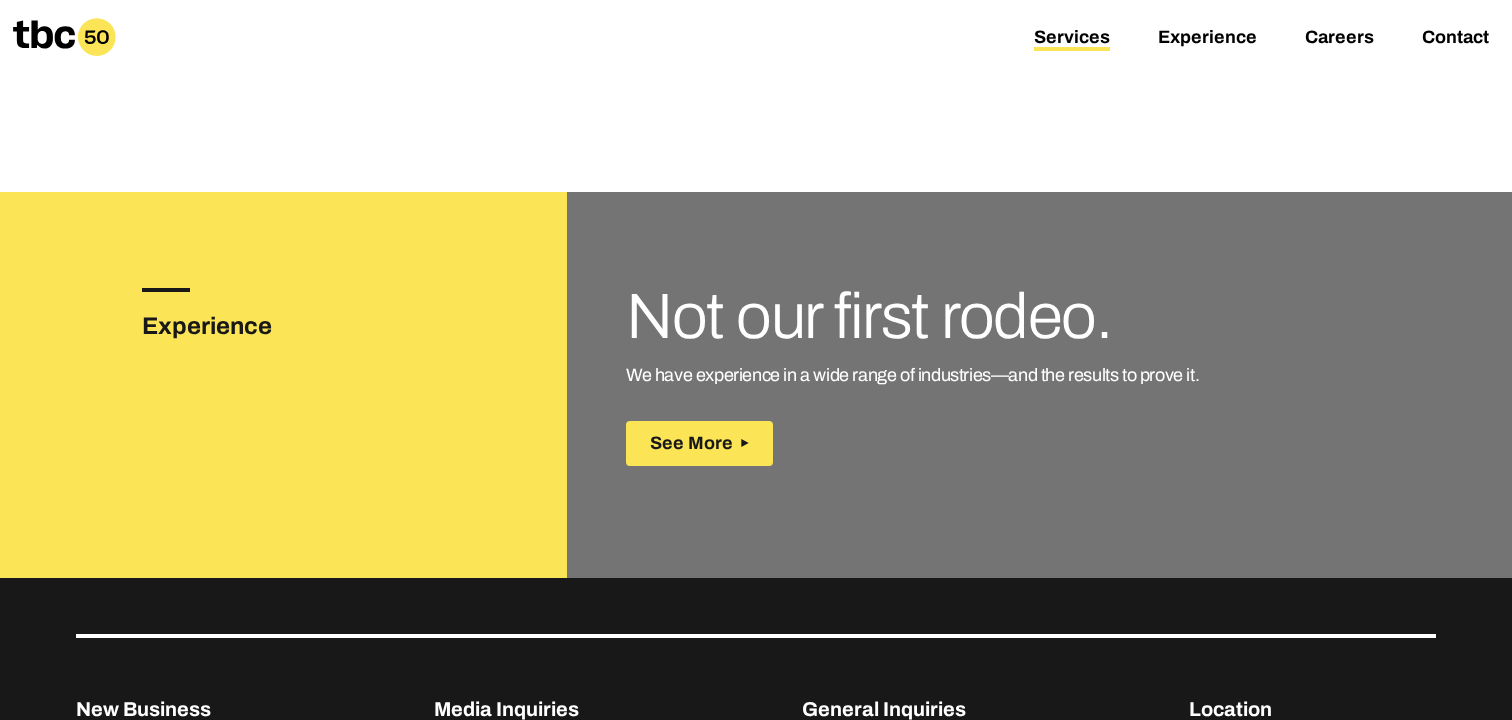 scroll, scrollTop: 3063, scrollLeft: 0, axis: vertical 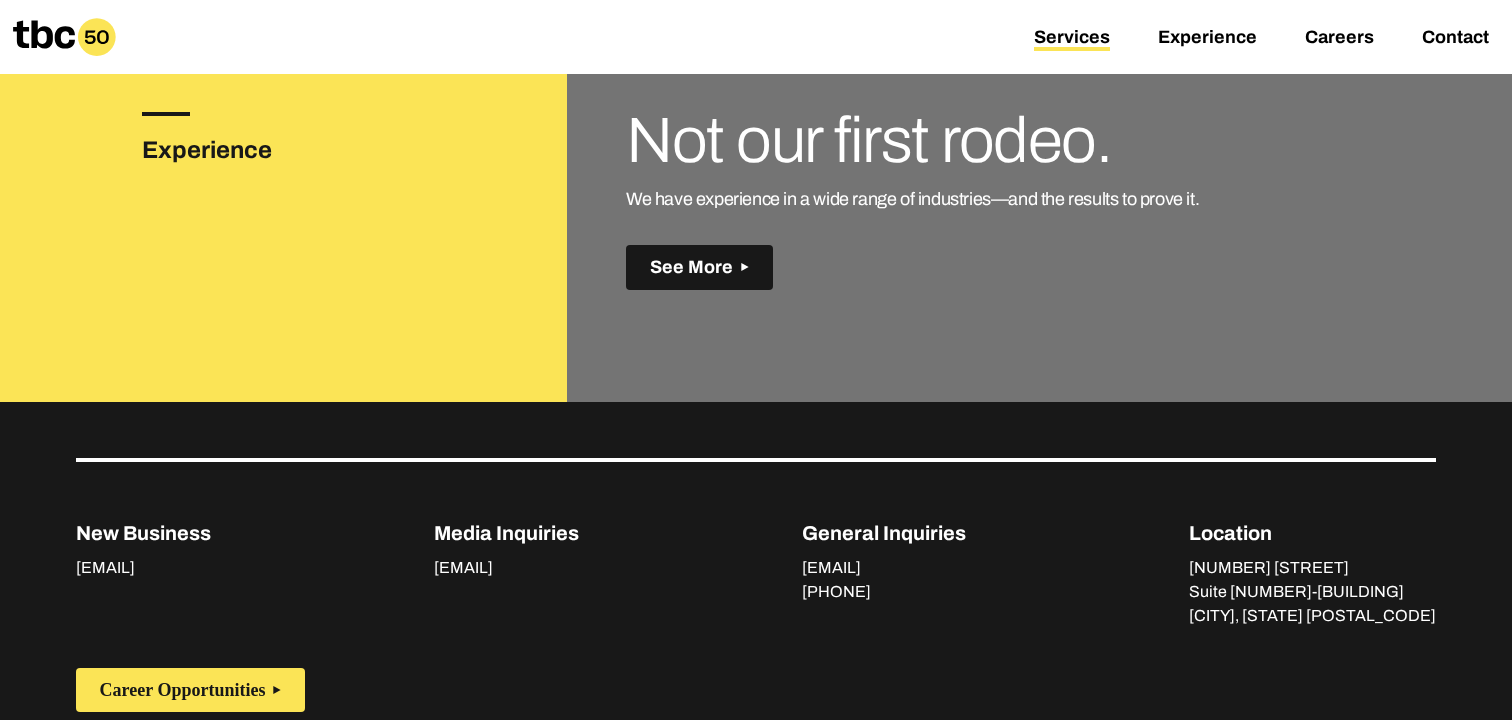 click on "See More" at bounding box center (691, 267) 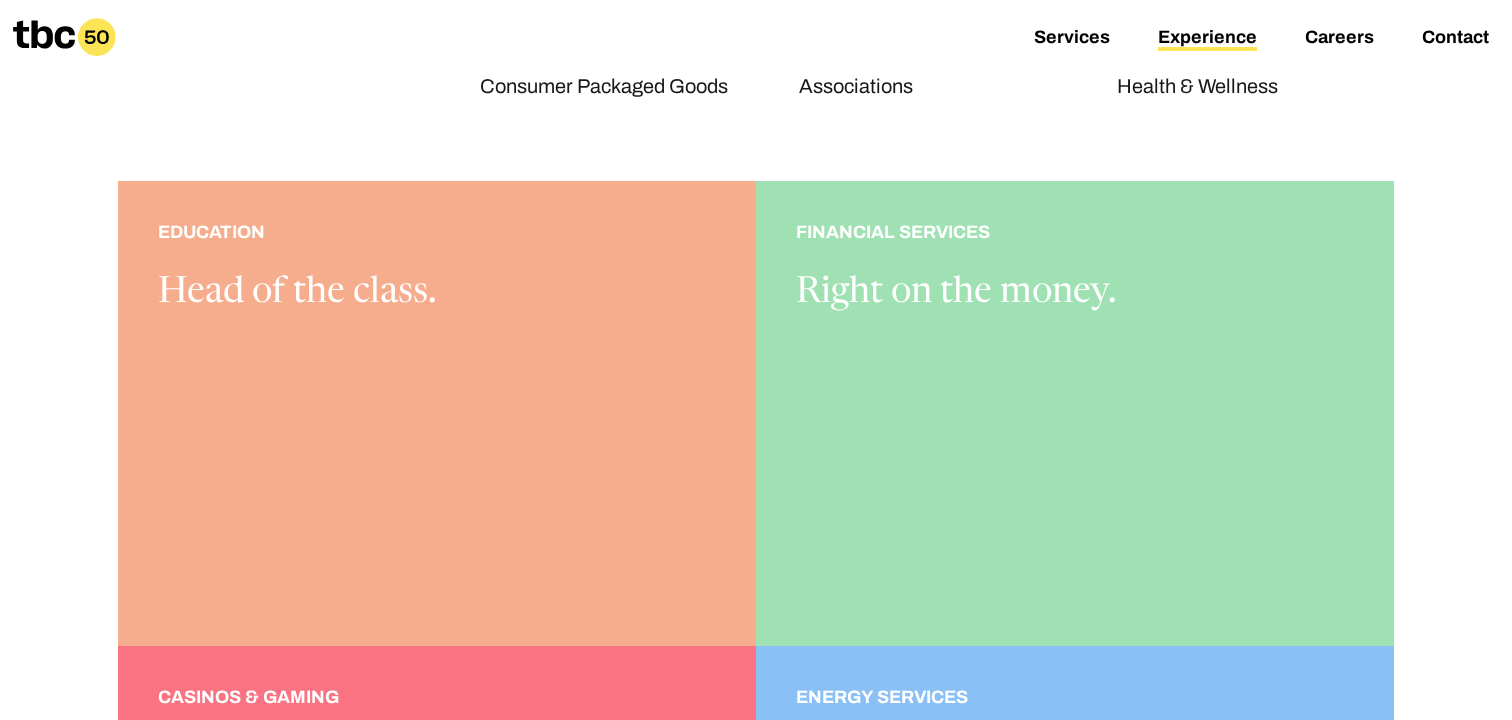scroll, scrollTop: 413, scrollLeft: 0, axis: vertical 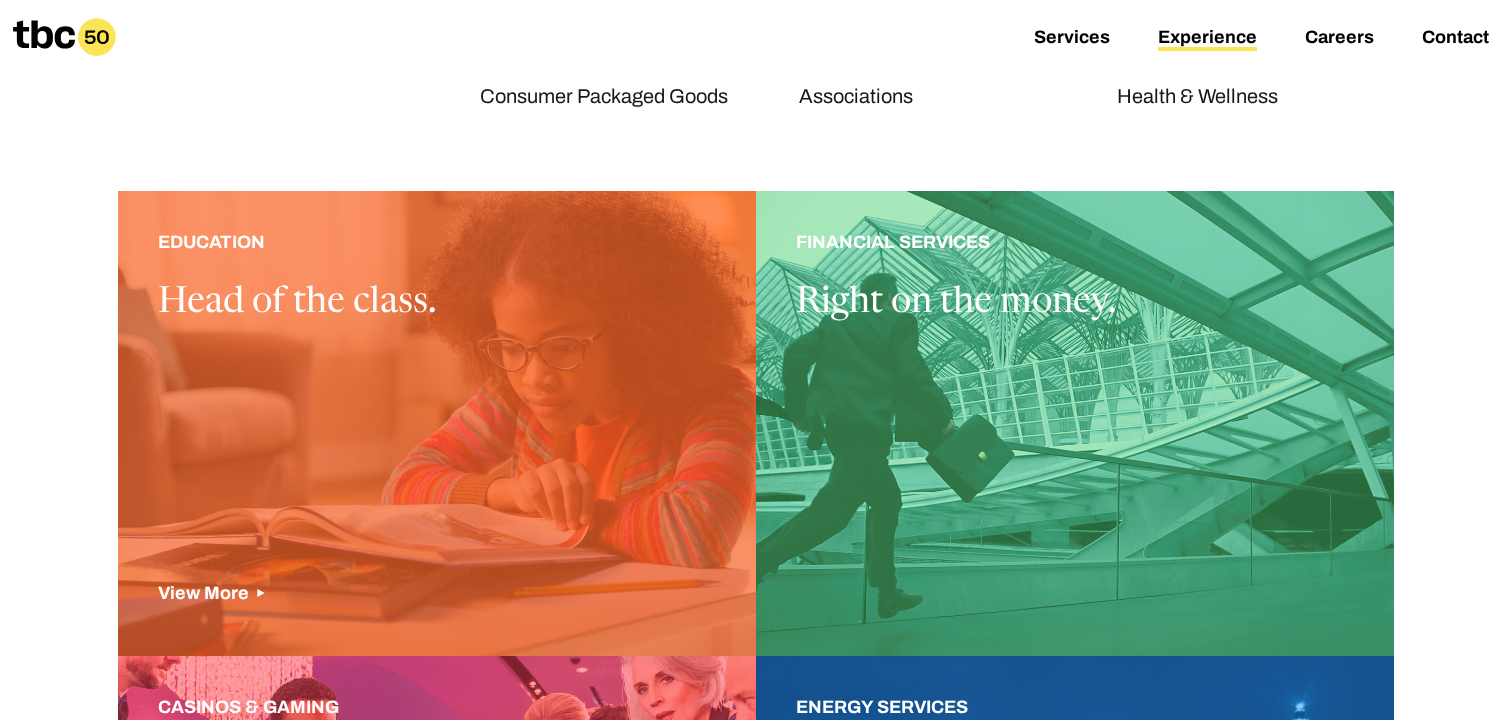 click at bounding box center (437, 423) 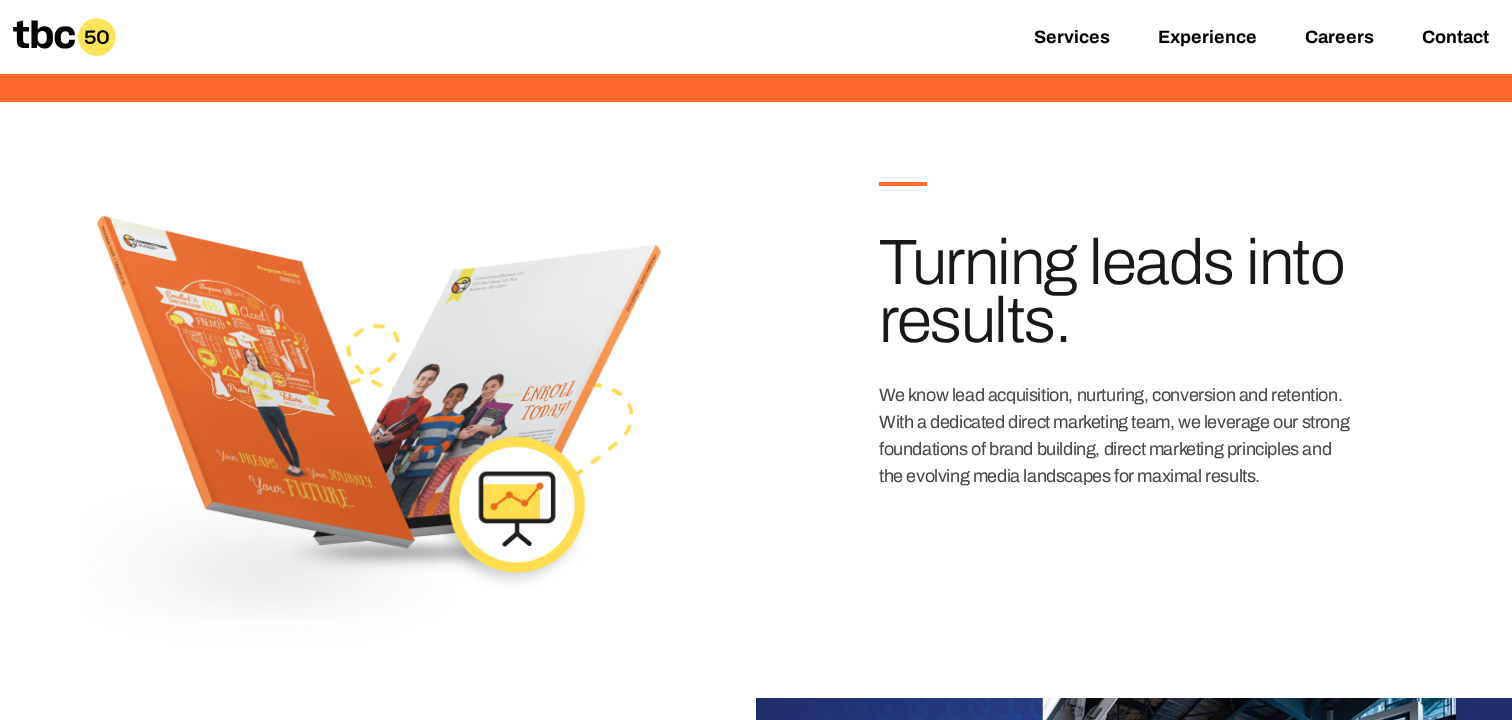 scroll, scrollTop: 589, scrollLeft: 0, axis: vertical 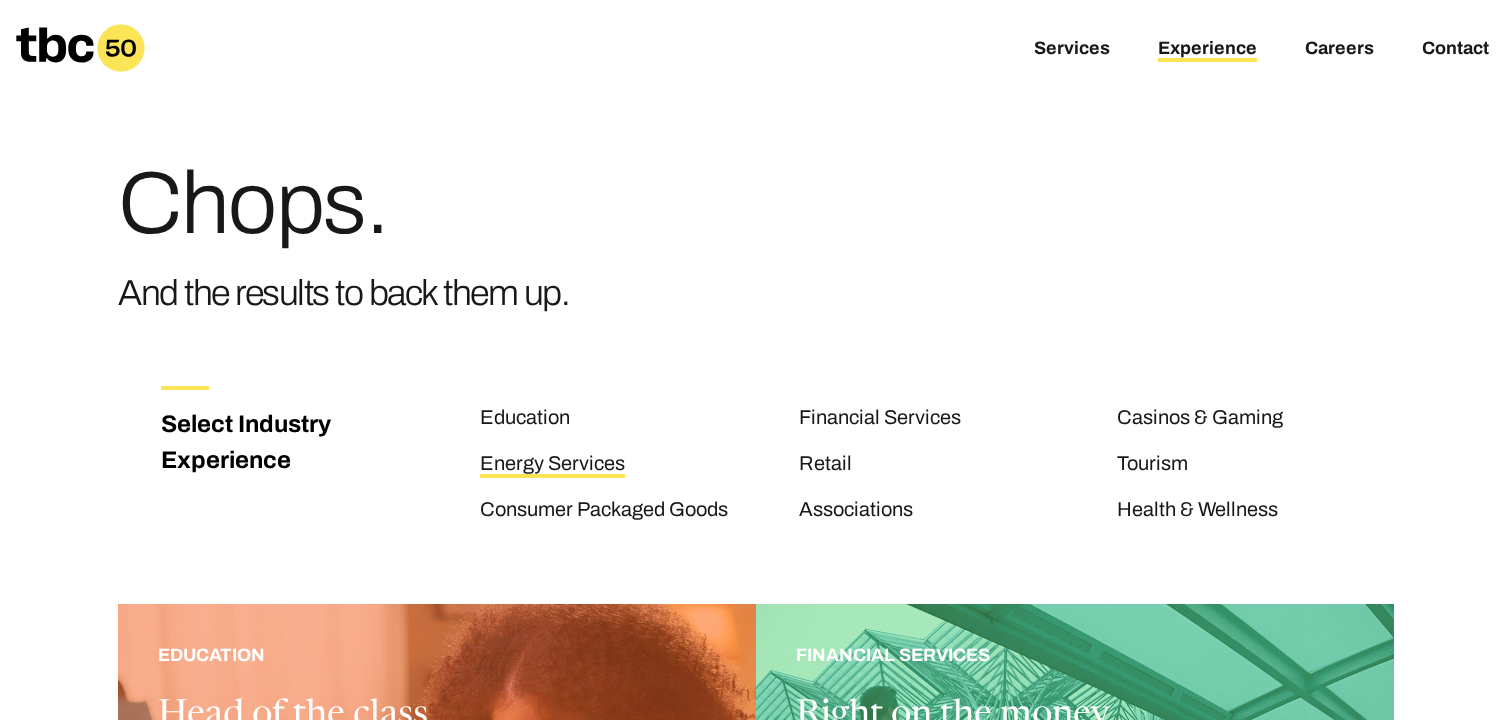 click on "Energy Services" at bounding box center [552, 465] 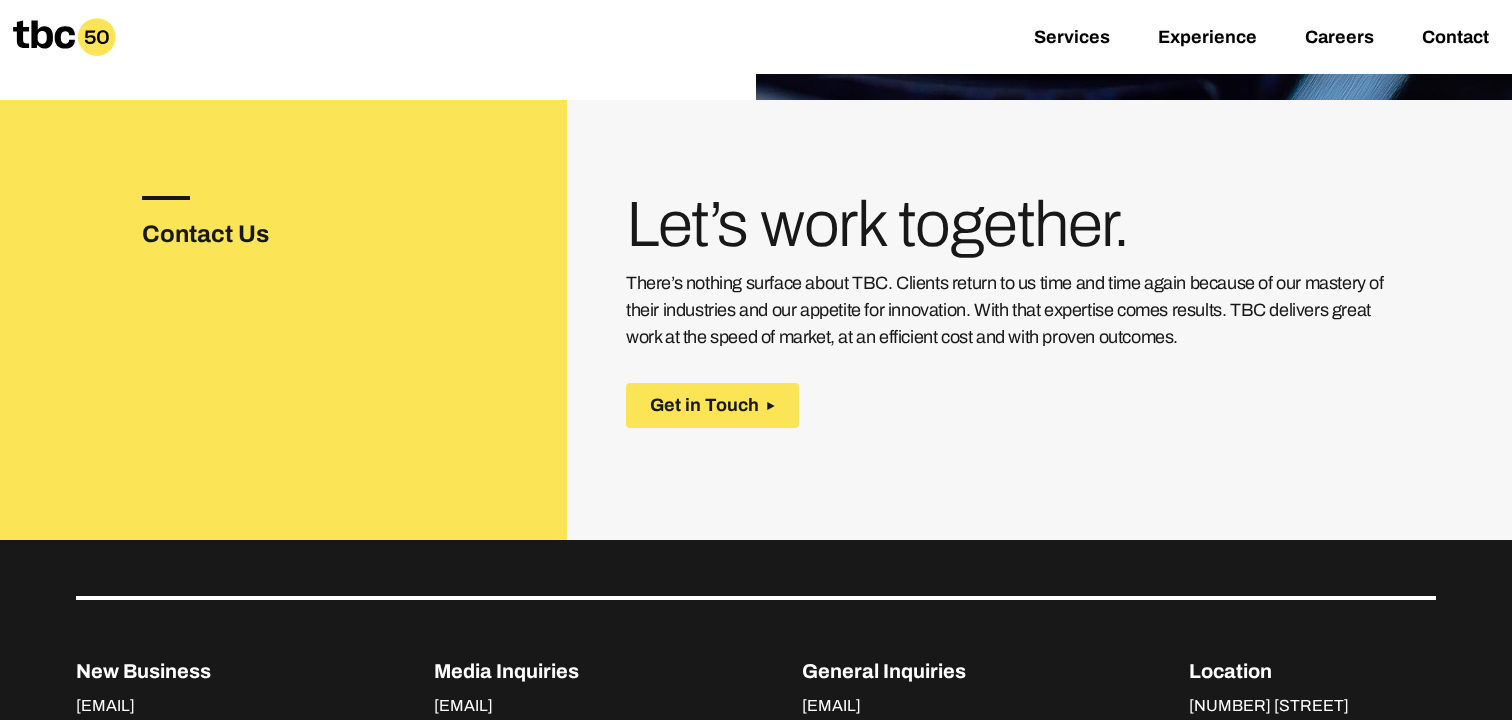 scroll, scrollTop: 3521, scrollLeft: 0, axis: vertical 